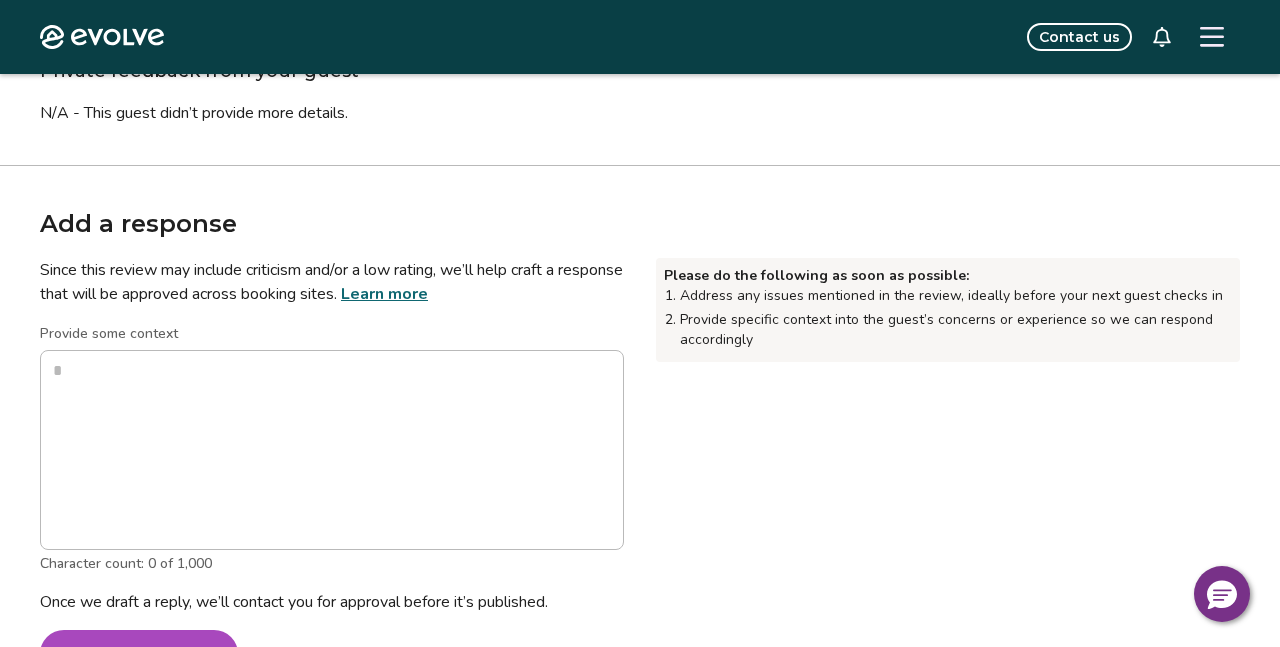 scroll, scrollTop: 401, scrollLeft: 0, axis: vertical 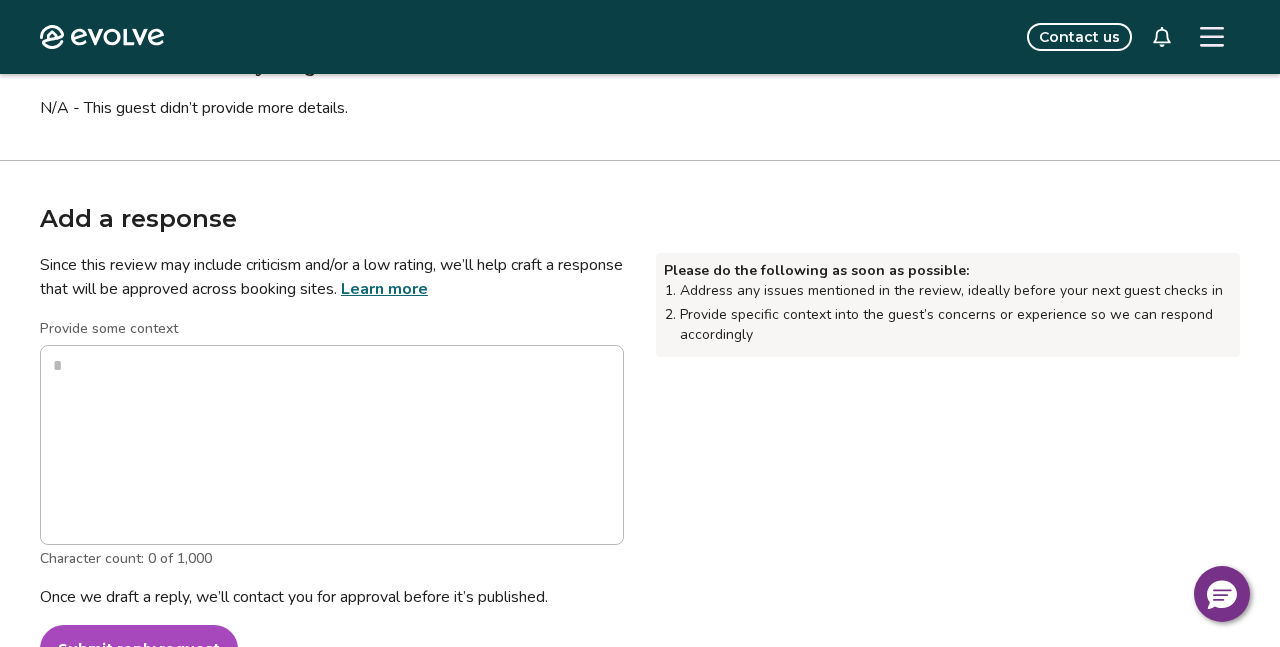 click on "Learn more" at bounding box center [384, 289] 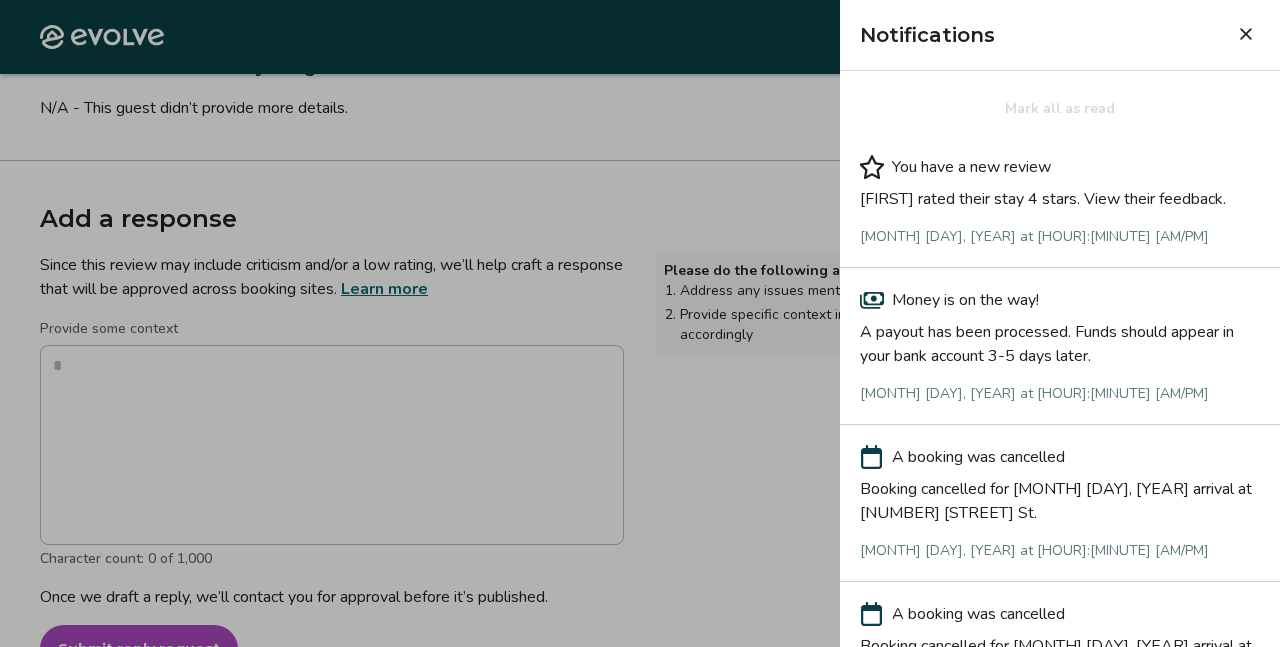 scroll, scrollTop: 0, scrollLeft: 0, axis: both 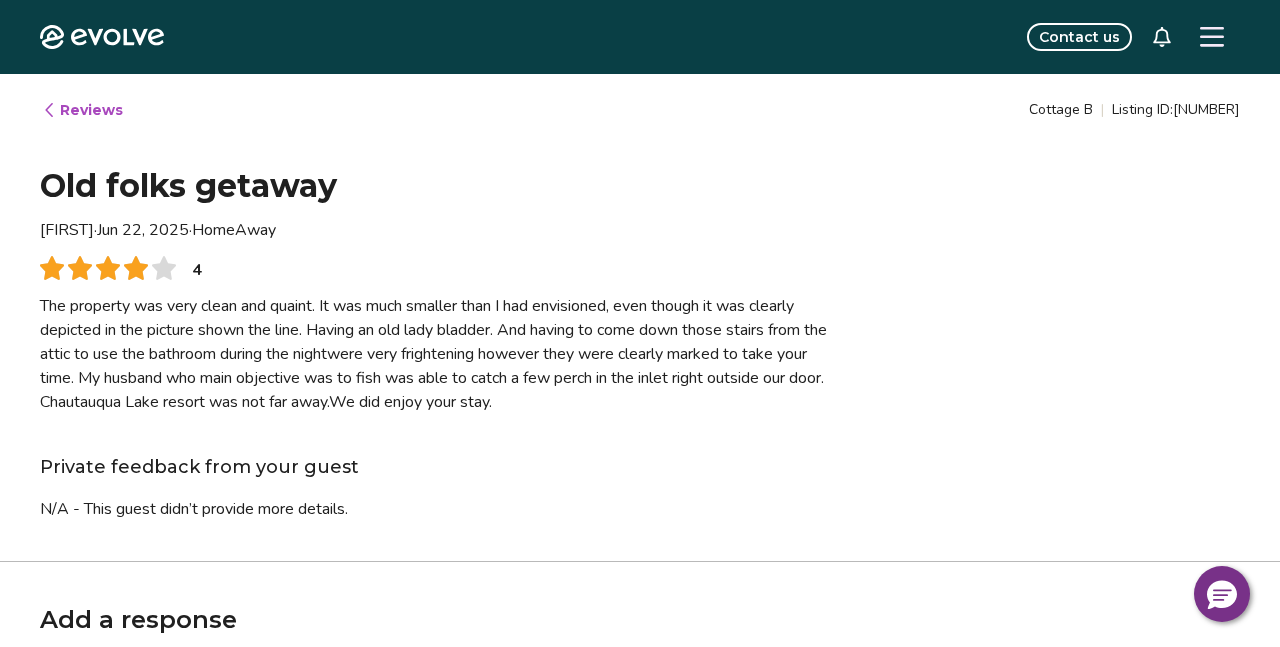 click on "Reviews" at bounding box center [82, 110] 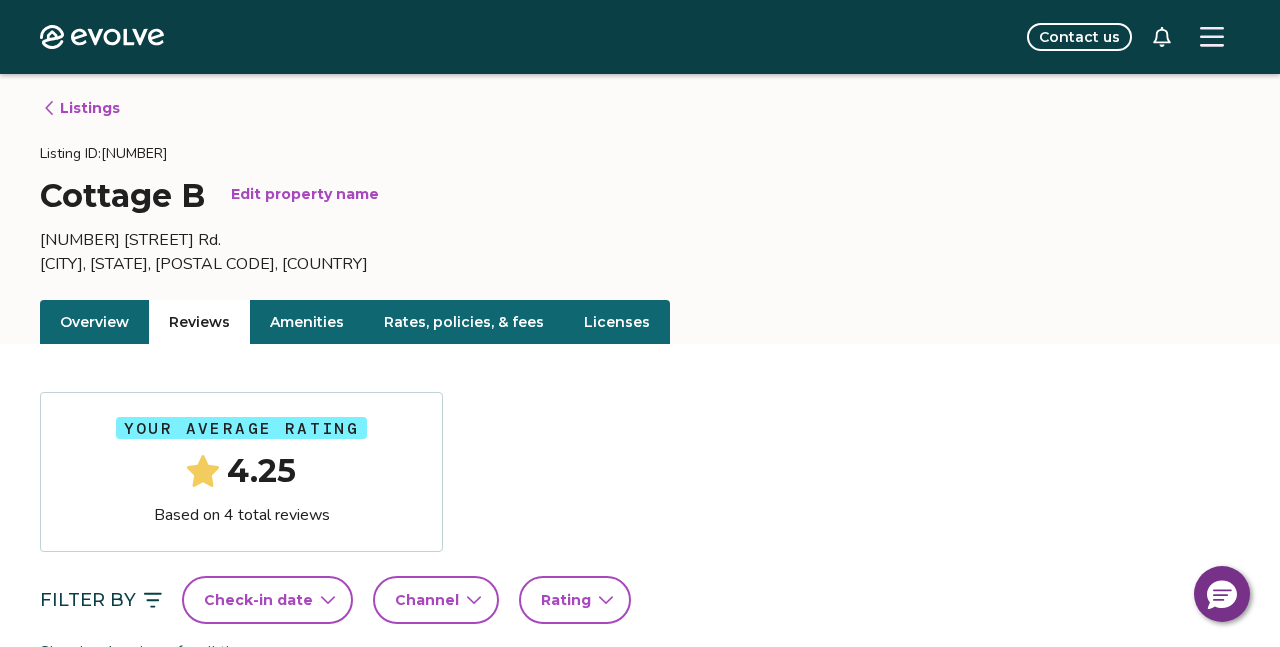 scroll, scrollTop: 0, scrollLeft: 0, axis: both 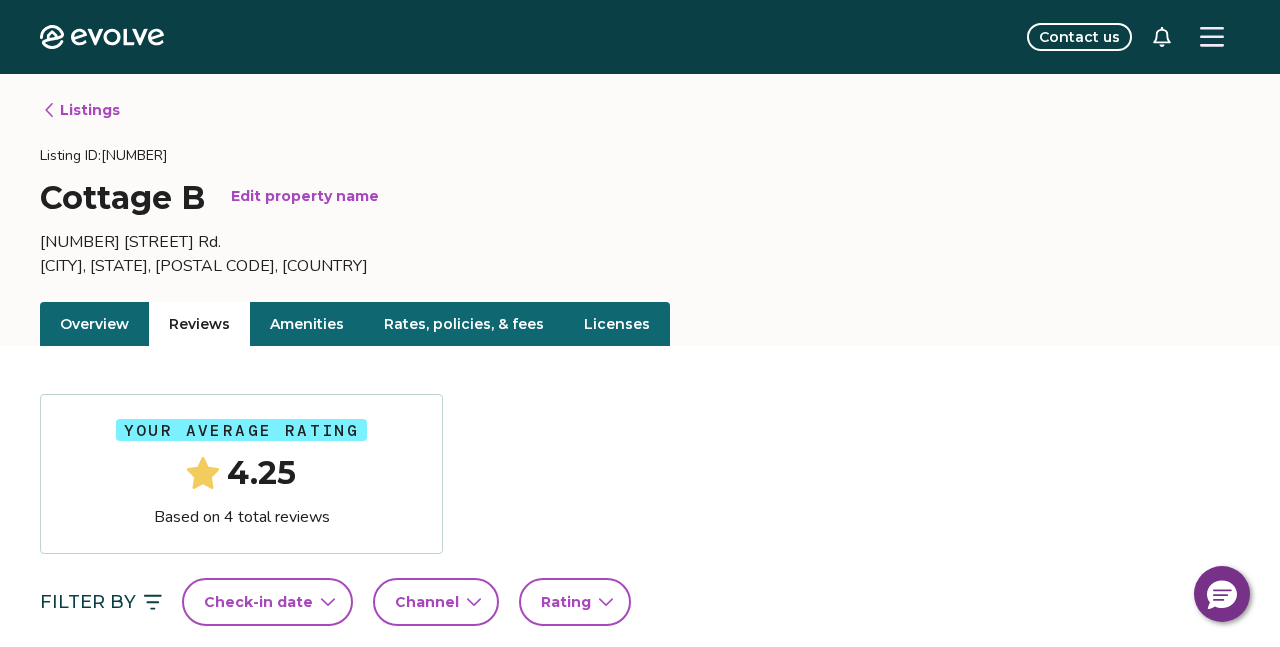 click on "Rates, policies, & fees" at bounding box center [464, 324] 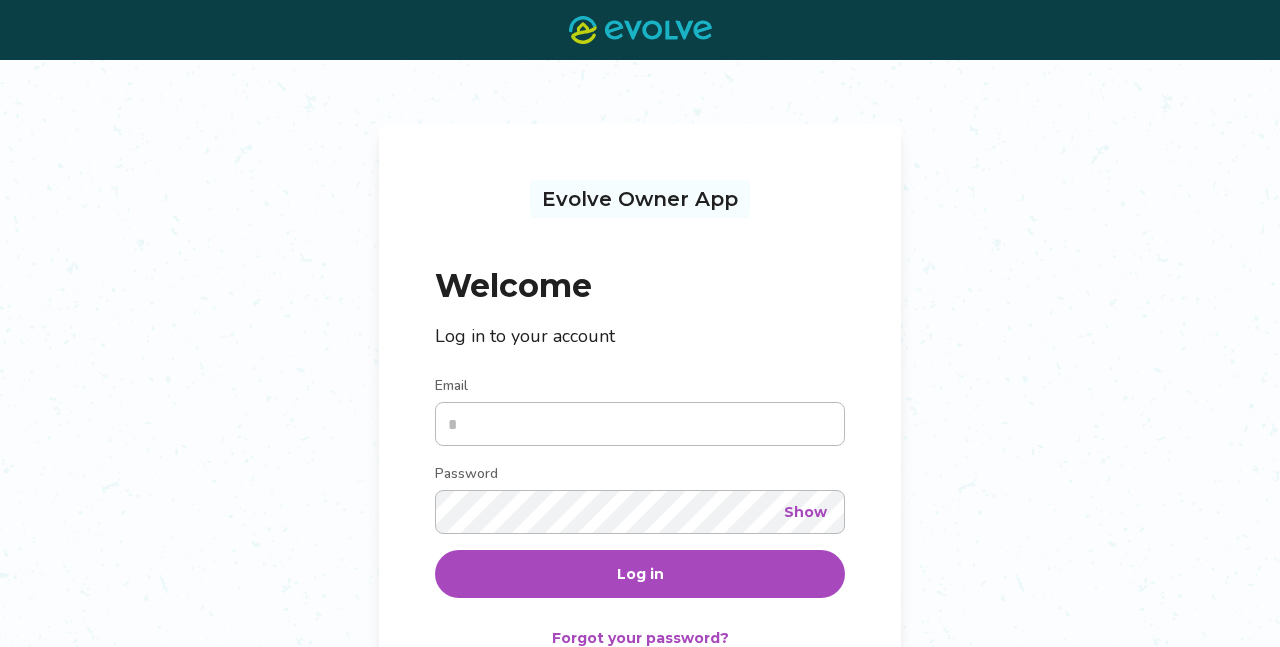 scroll, scrollTop: 0, scrollLeft: 0, axis: both 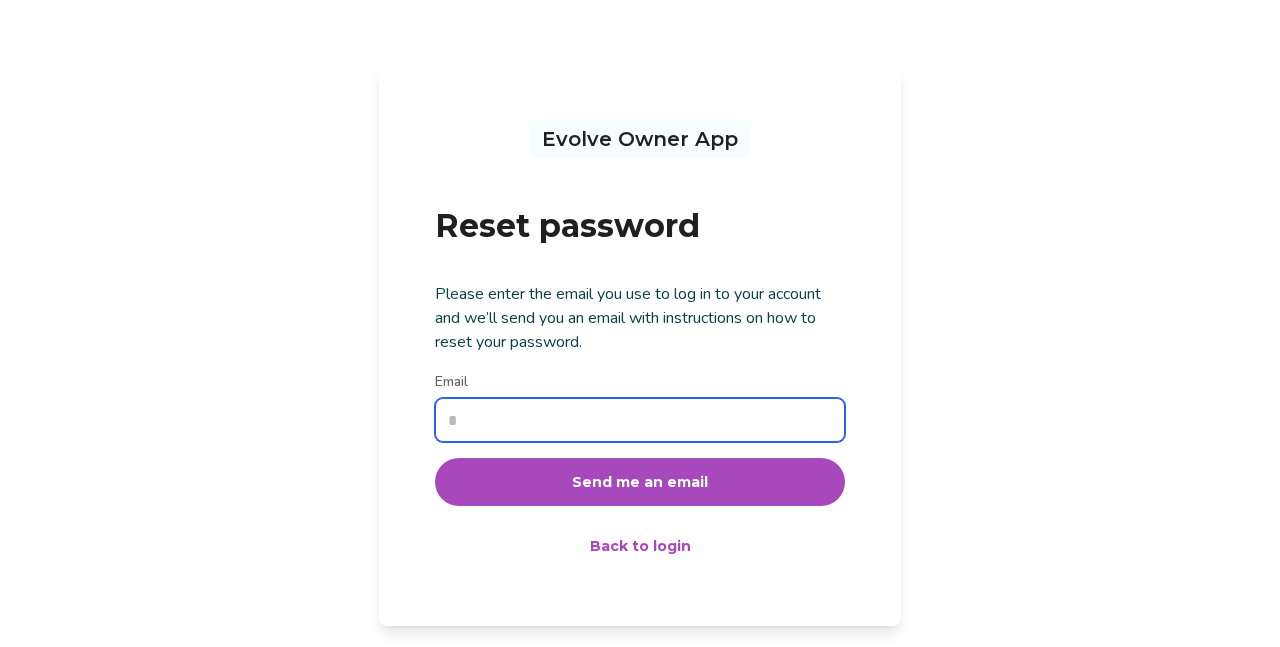 type on "**********" 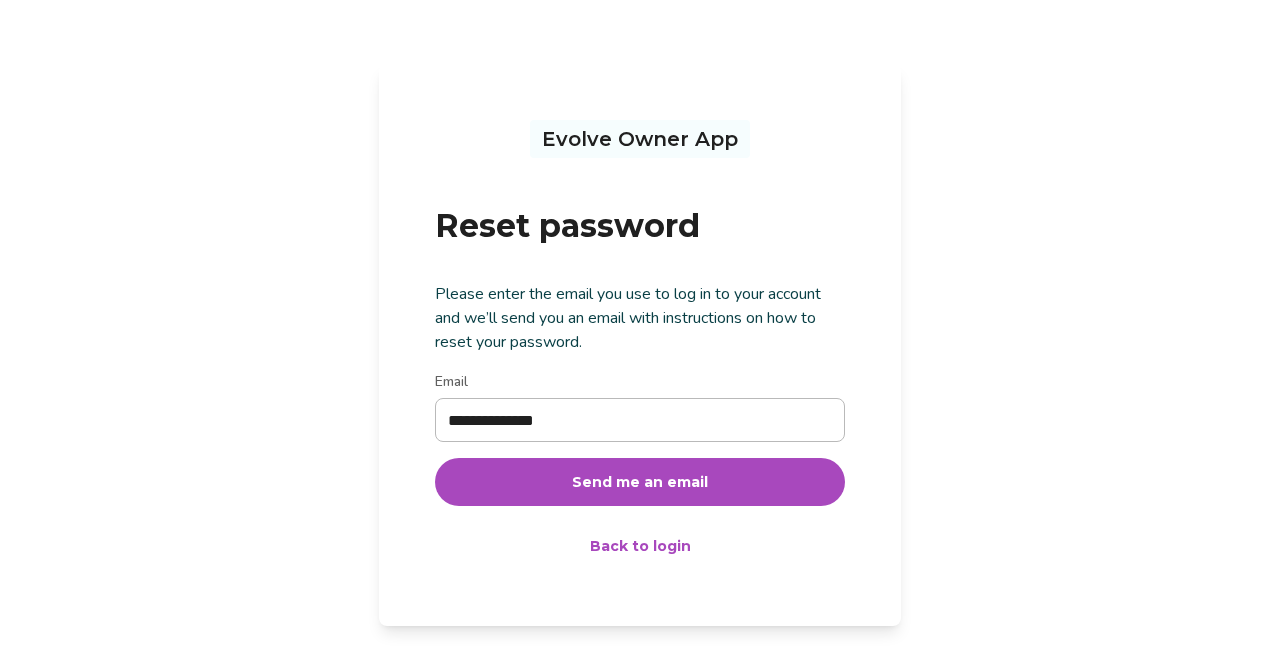 click on "Send me an email" at bounding box center [640, 482] 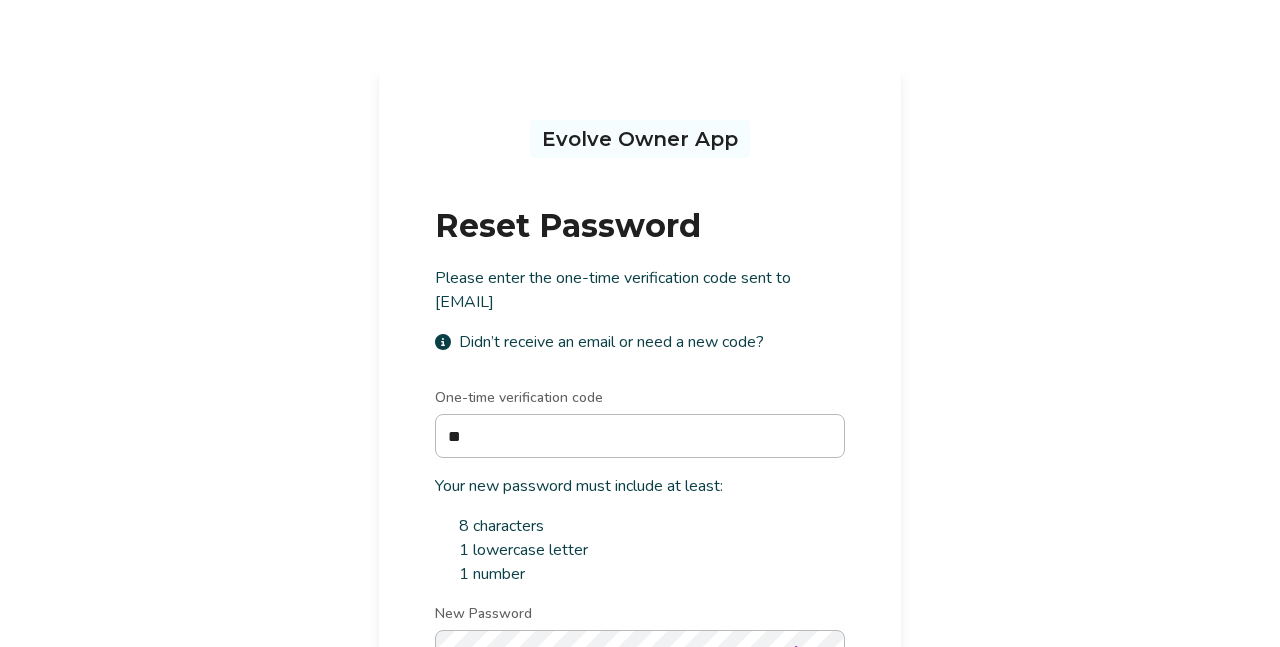 type on "*" 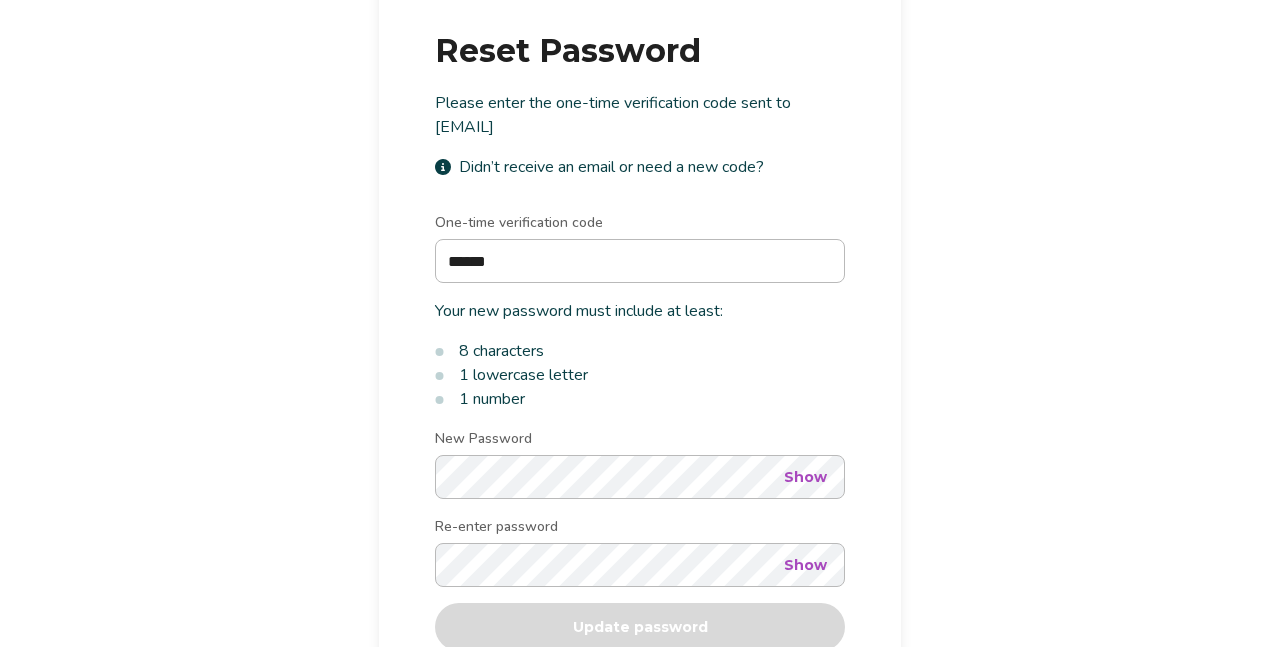 scroll, scrollTop: 182, scrollLeft: 0, axis: vertical 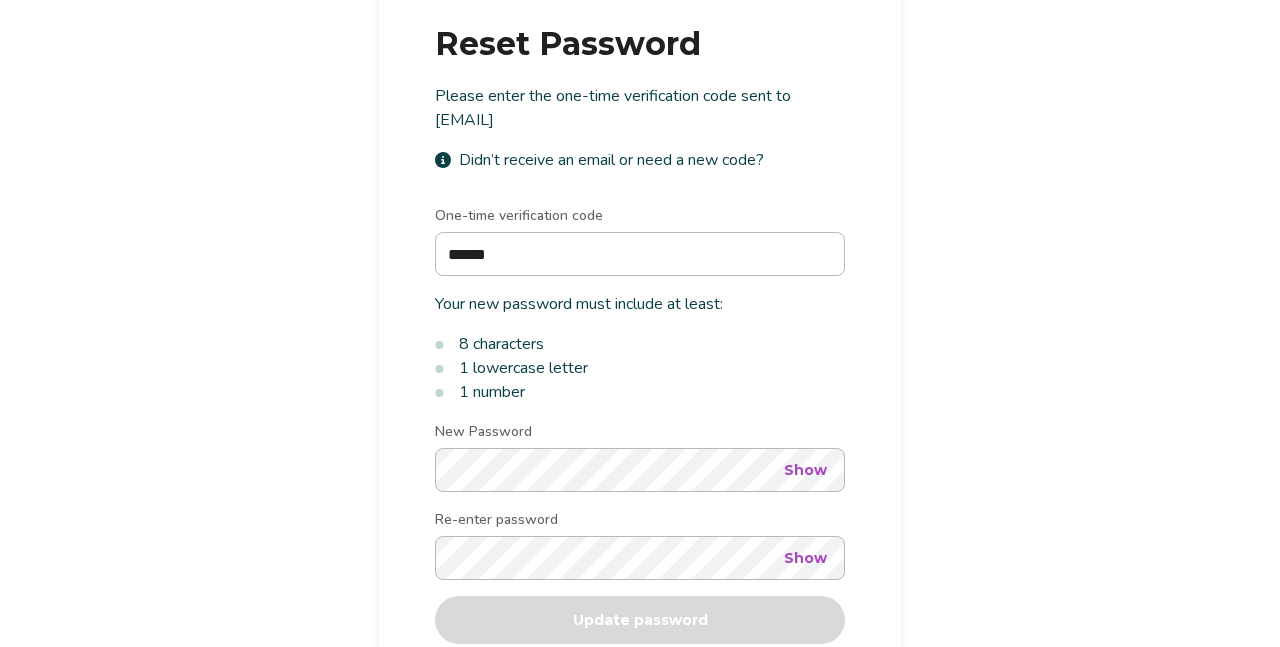 type on "******" 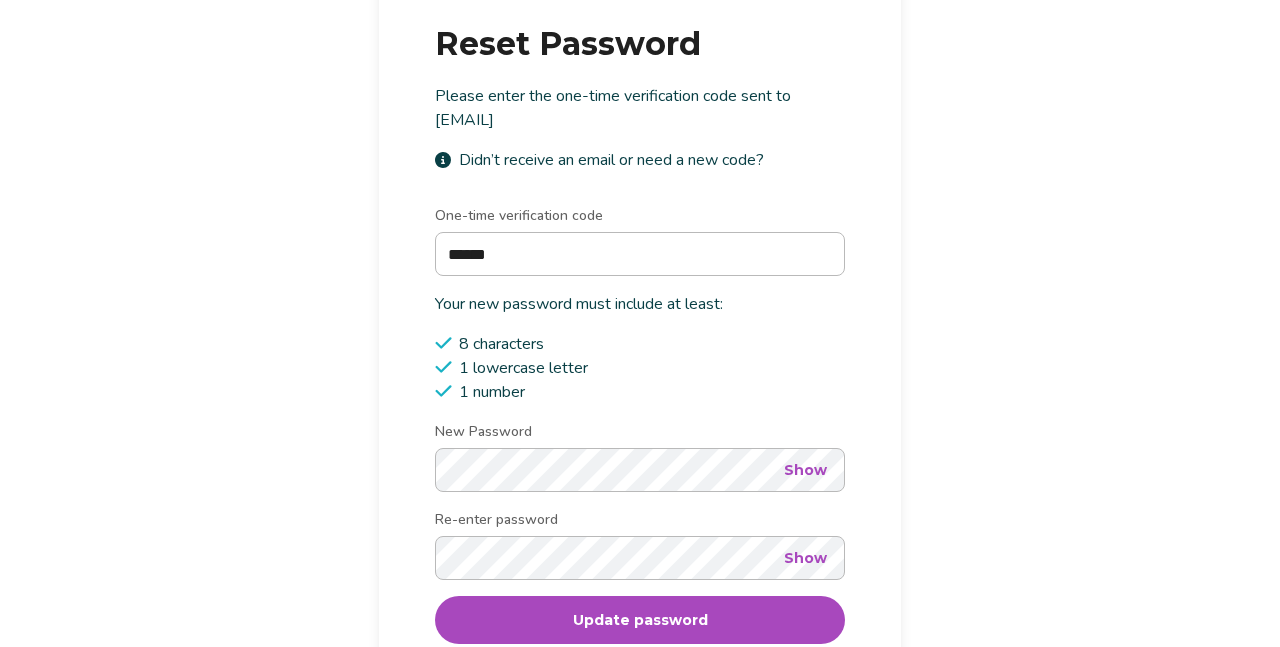 click on "Show" at bounding box center (805, 470) 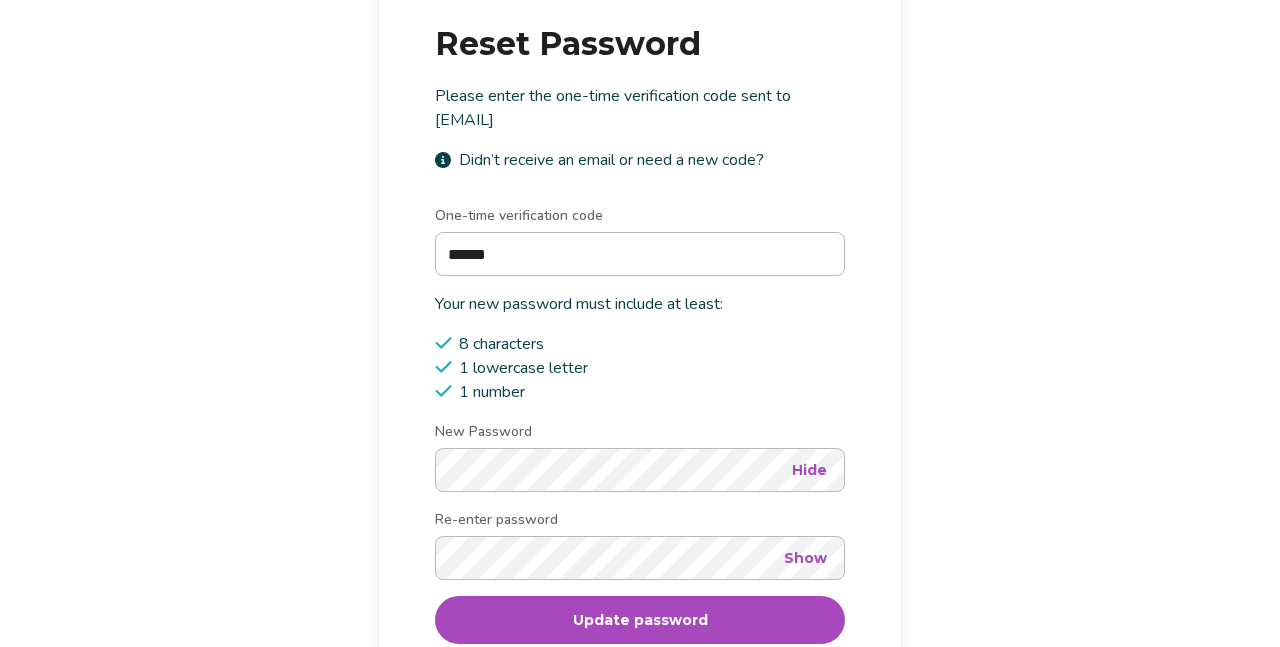 click on "Show" at bounding box center (805, 558) 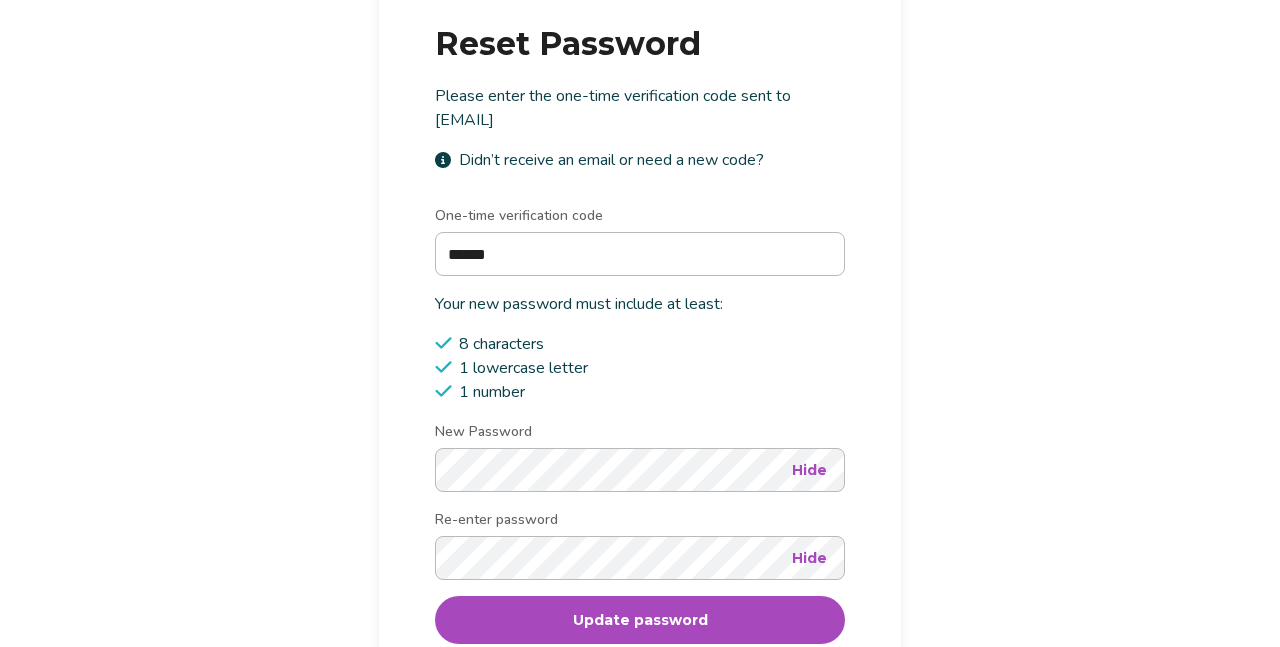 click on "Update password" at bounding box center (640, 620) 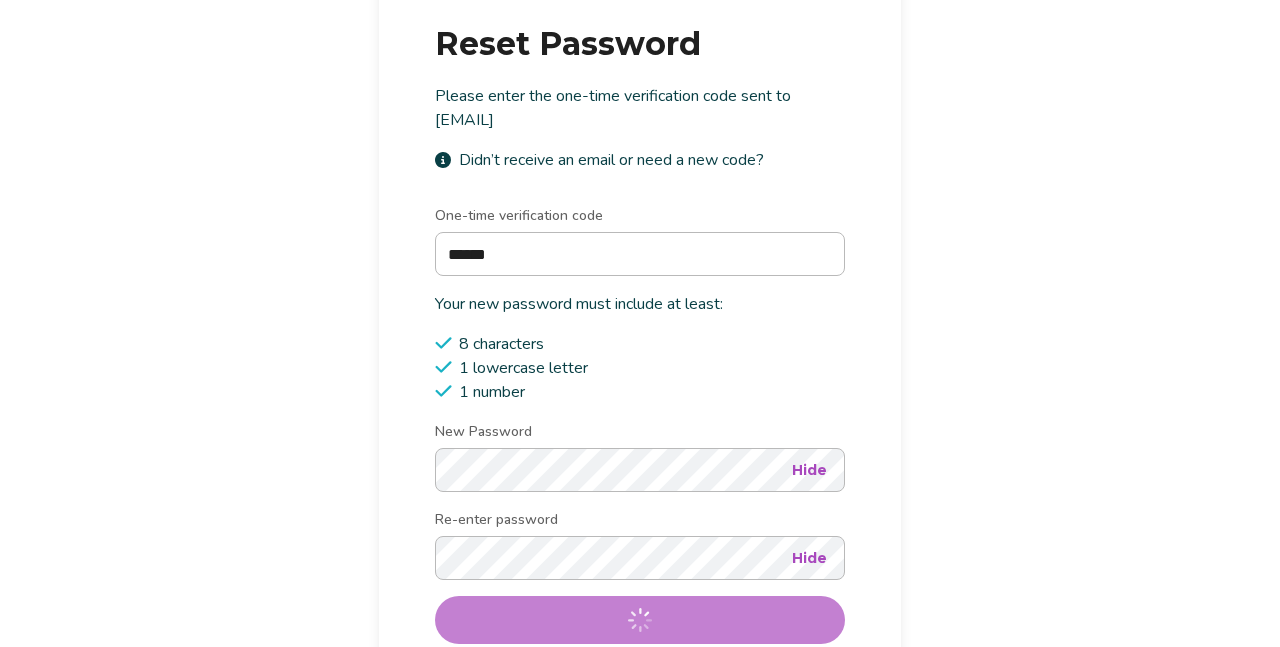 scroll, scrollTop: 0, scrollLeft: 0, axis: both 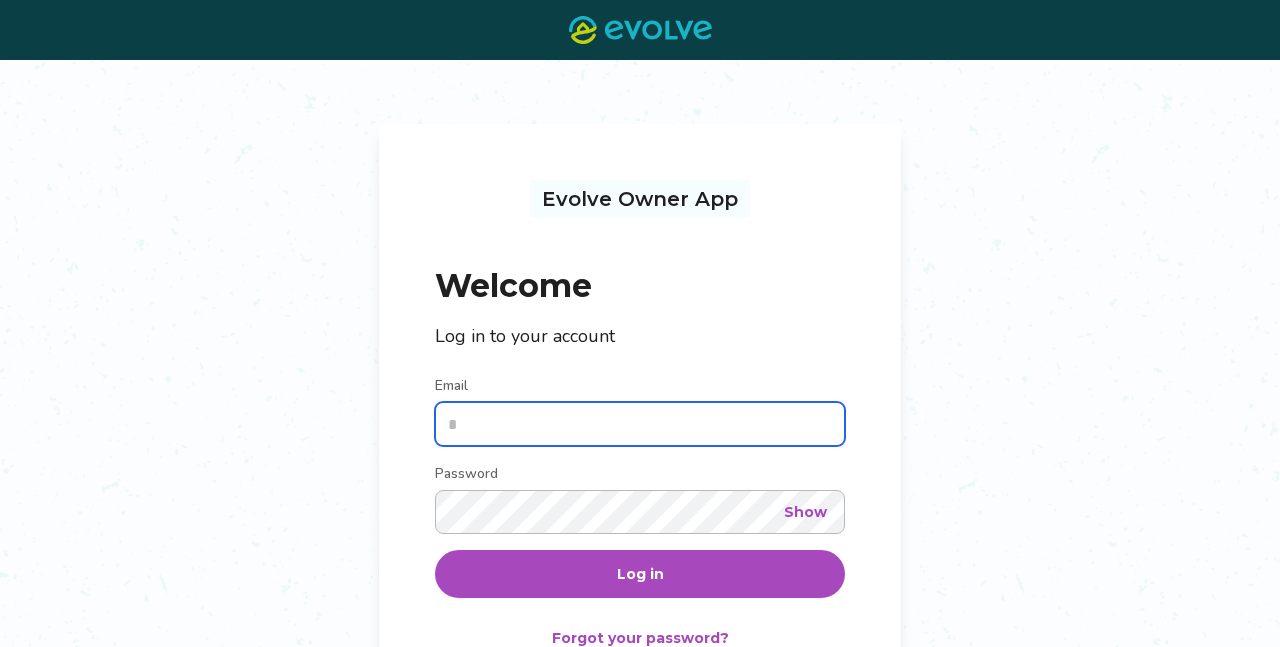 type on "**********" 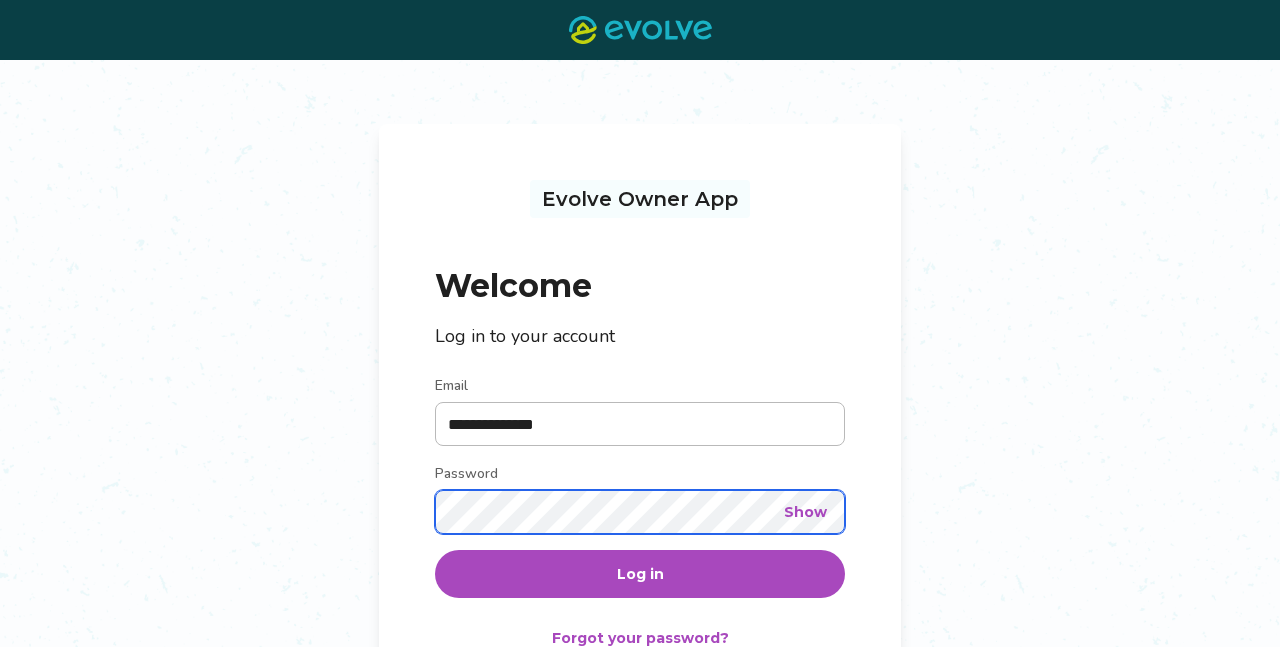 click on "Log in" at bounding box center [640, 574] 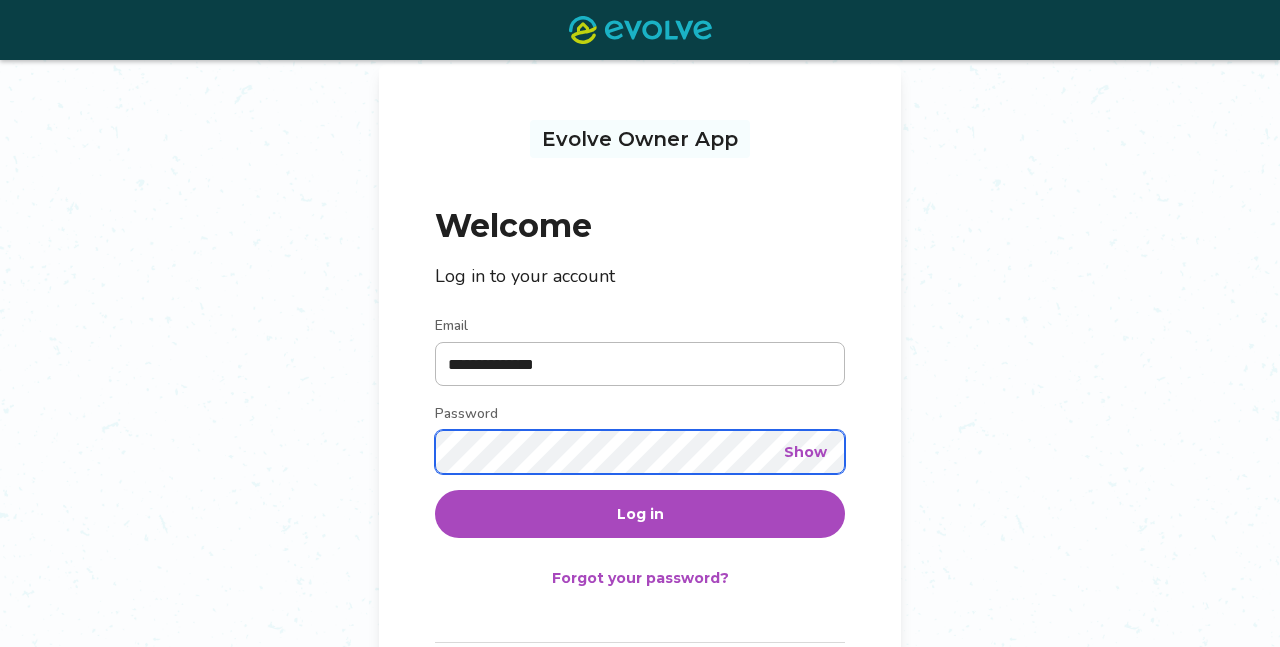 scroll, scrollTop: 125, scrollLeft: 0, axis: vertical 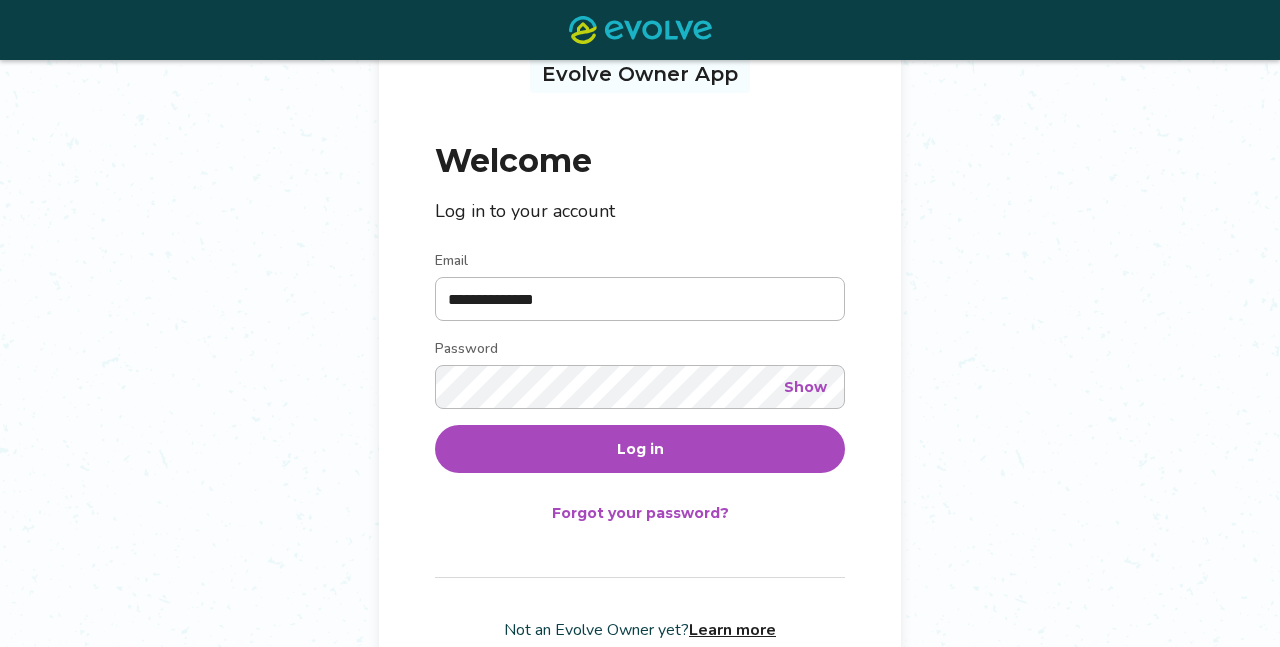click on "Show" at bounding box center (805, 387) 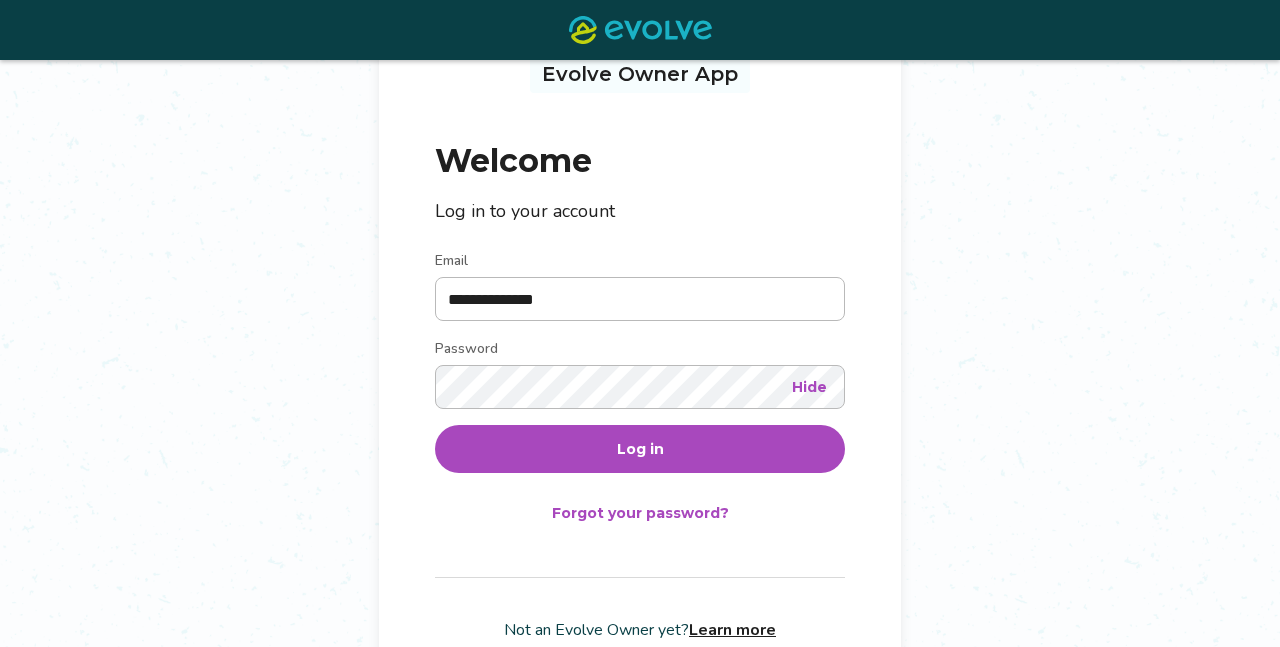 click on "Log in" at bounding box center [640, 449] 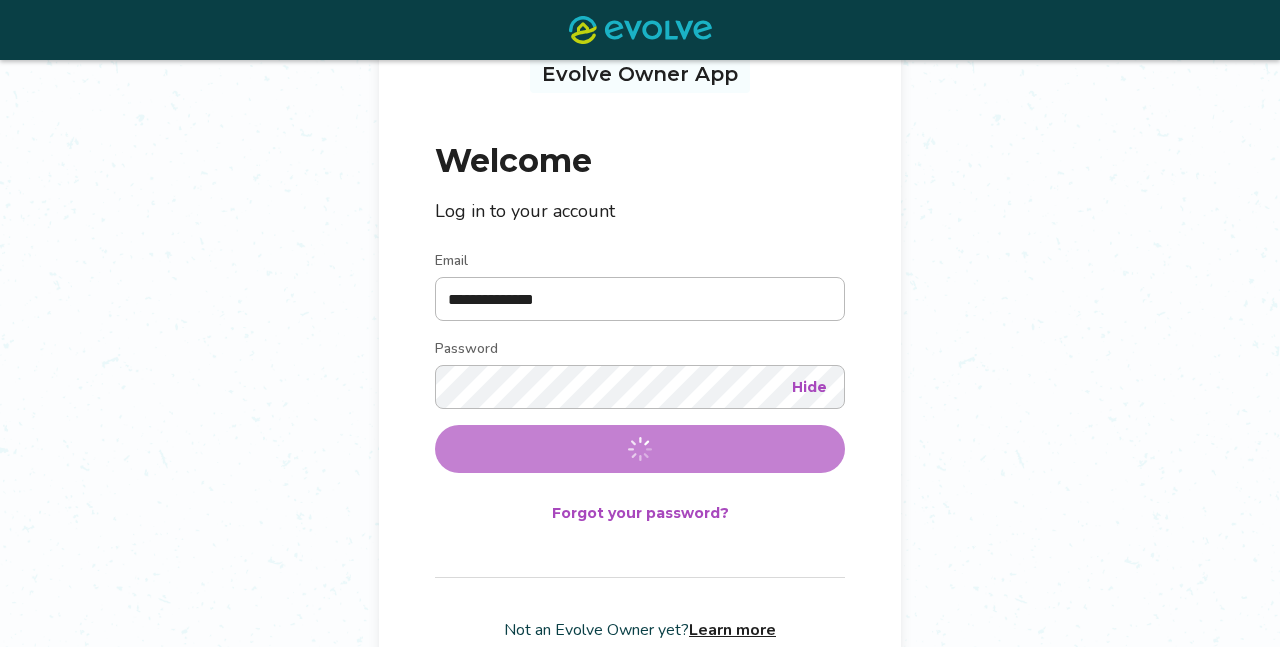 scroll, scrollTop: 0, scrollLeft: 0, axis: both 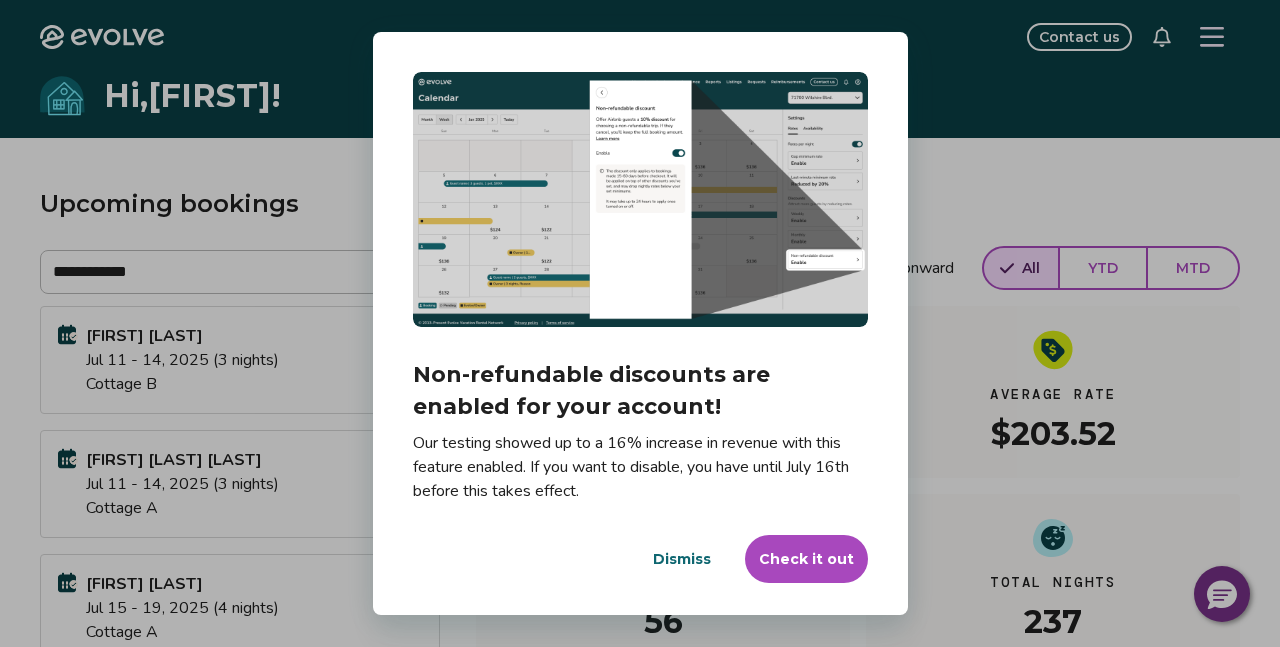 click on "Dismiss" at bounding box center (682, 559) 